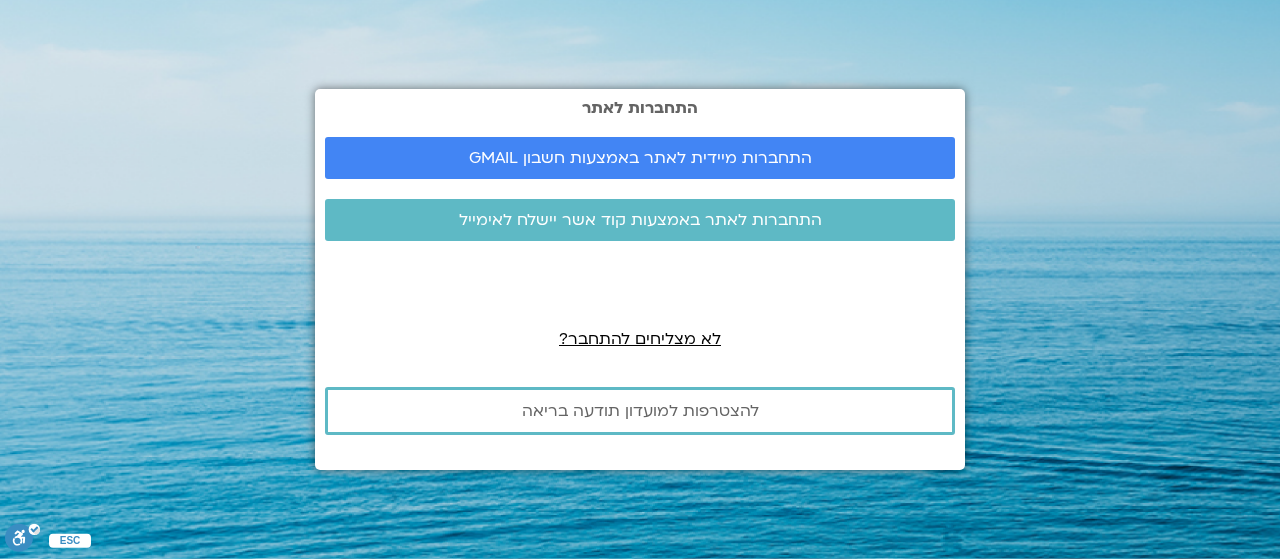 scroll, scrollTop: 0, scrollLeft: 0, axis: both 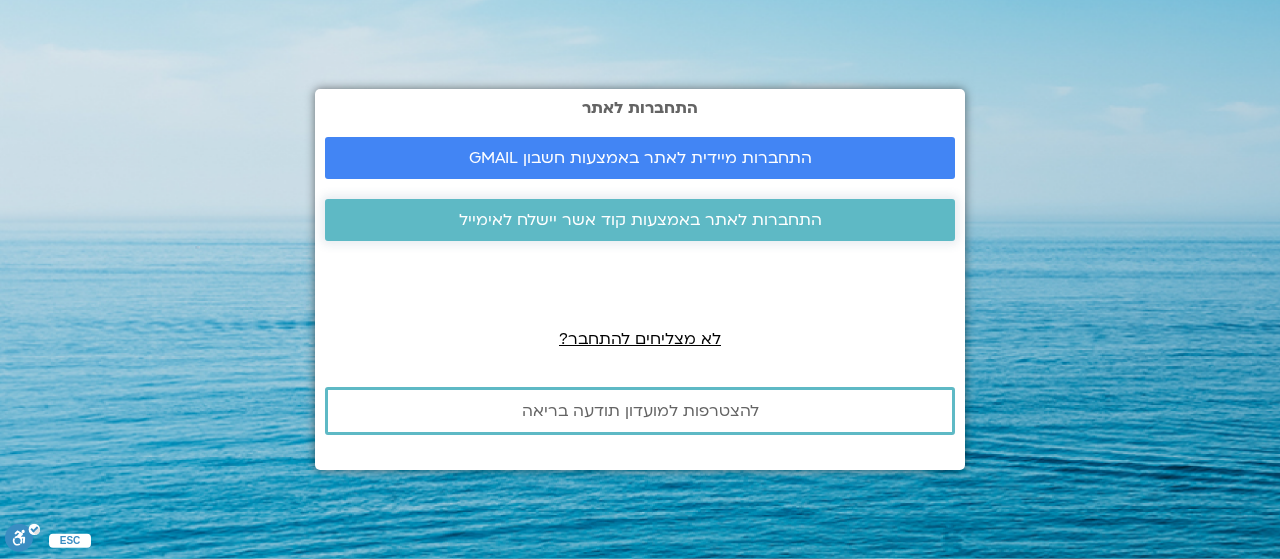click on "התחברות לאתר באמצעות קוד אשר יישלח לאימייל" at bounding box center (640, 220) 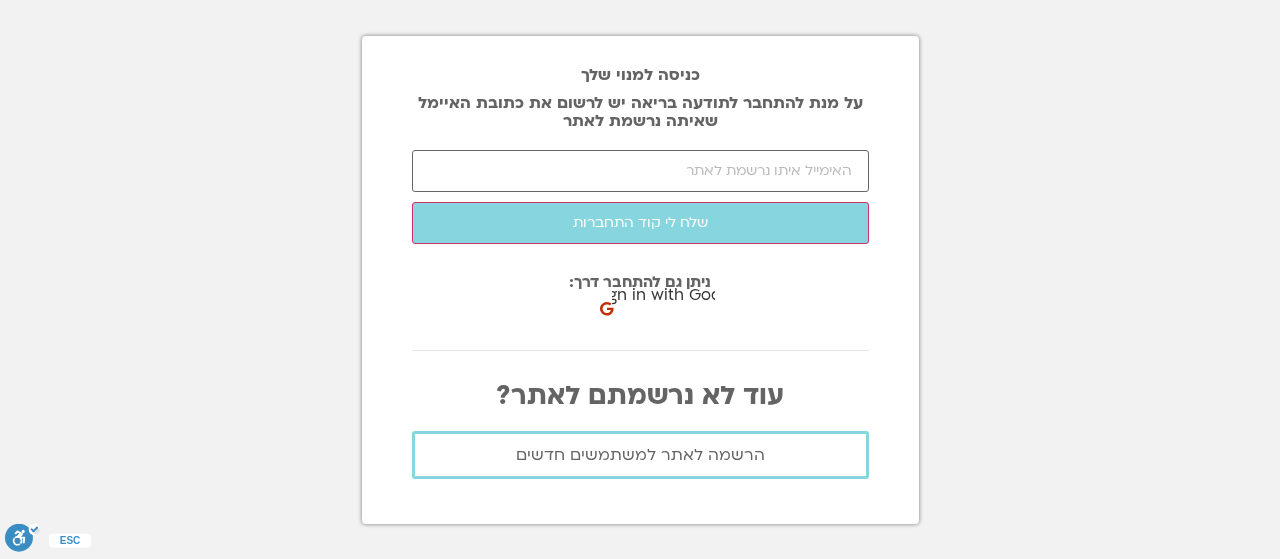 scroll, scrollTop: 0, scrollLeft: 0, axis: both 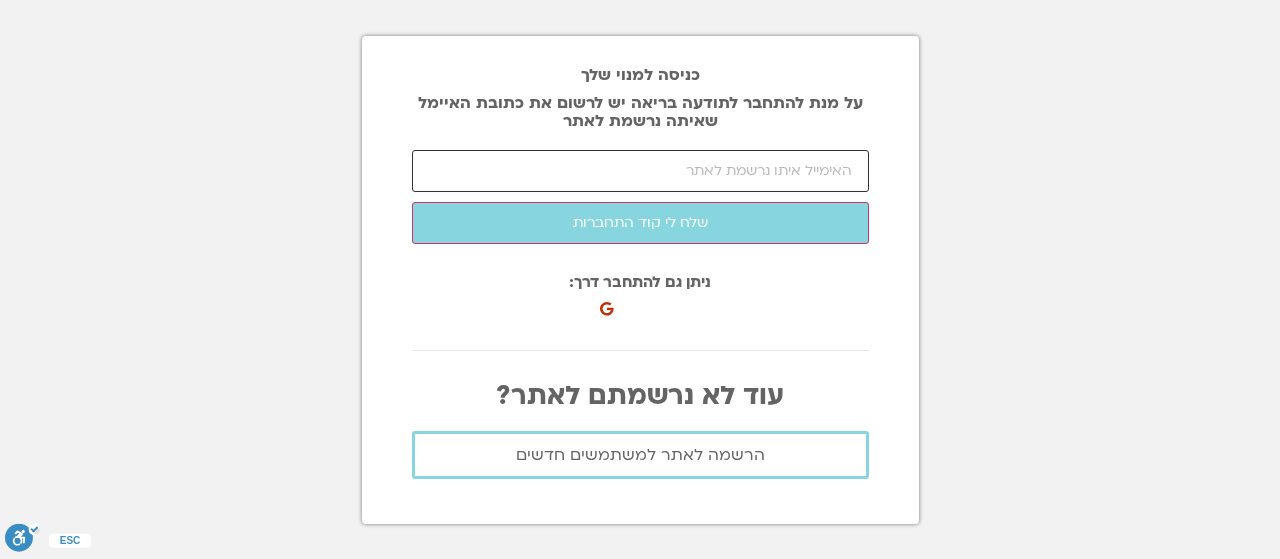 click at bounding box center (640, 171) 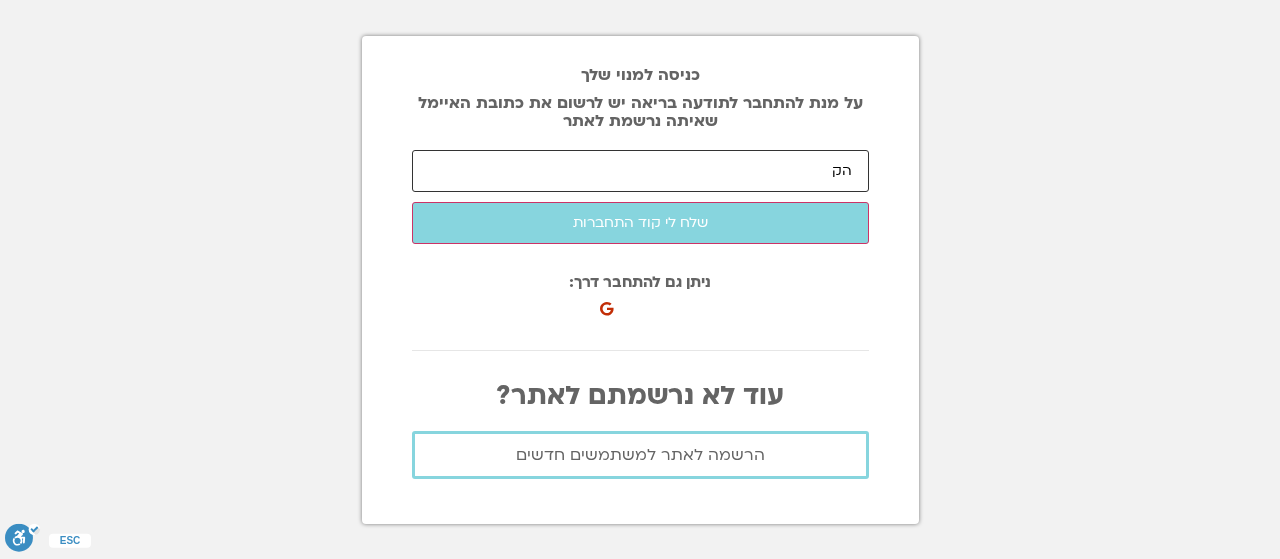 type on "ה" 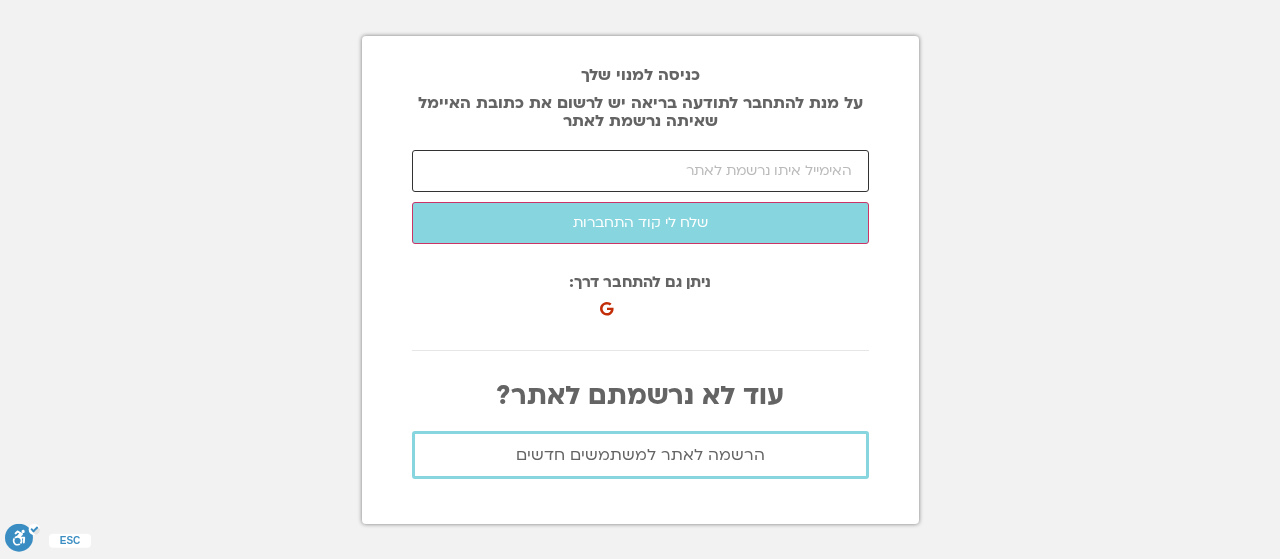 click at bounding box center (640, 171) 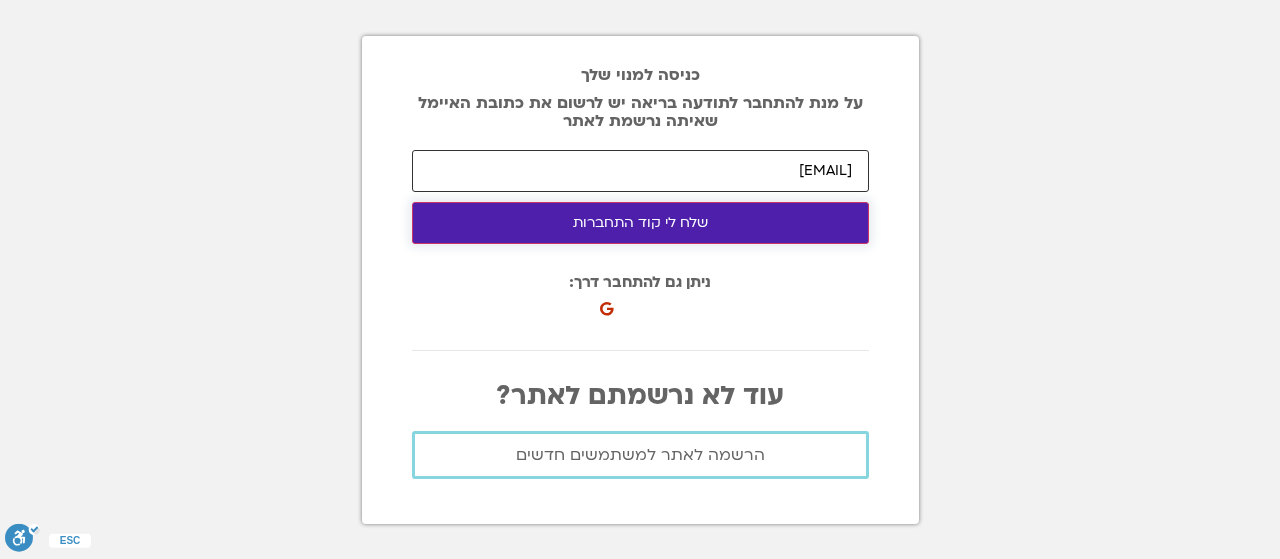 type on "vered@faierinvest.com" 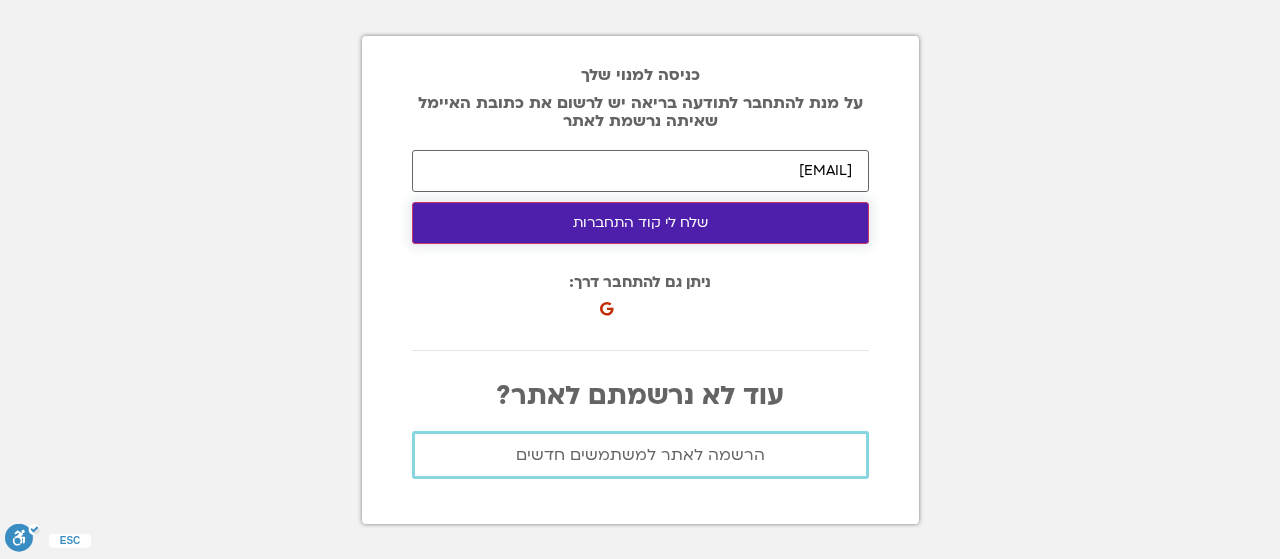 click on "שלח לי קוד התחברות" at bounding box center (640, 223) 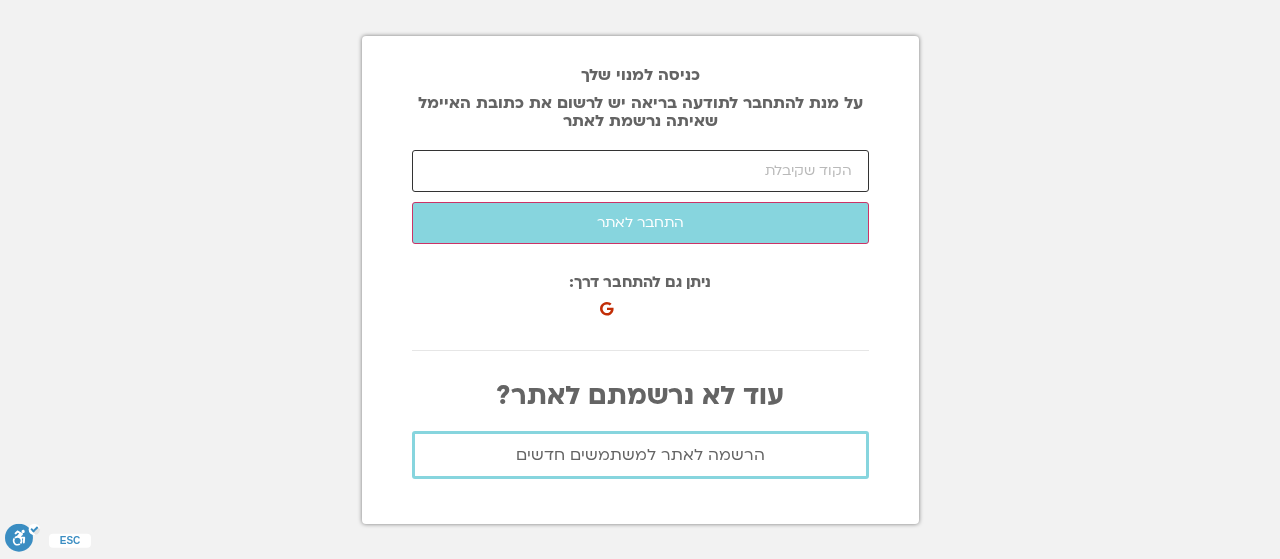 click at bounding box center [640, 171] 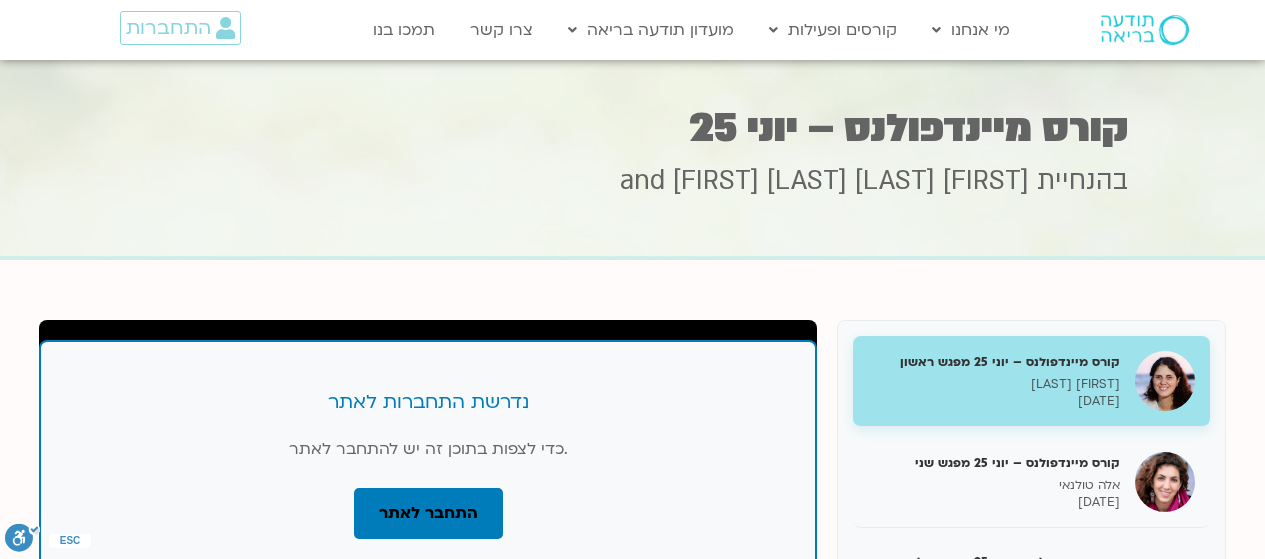 scroll, scrollTop: 0, scrollLeft: 0, axis: both 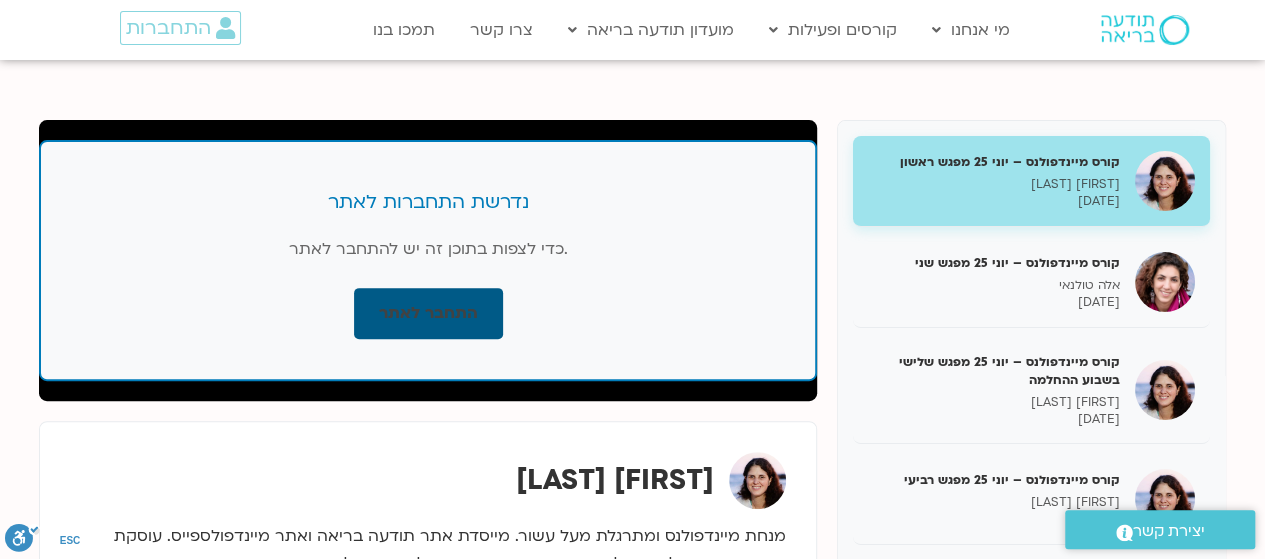 click on "התחבר לאתר" at bounding box center [428, 313] 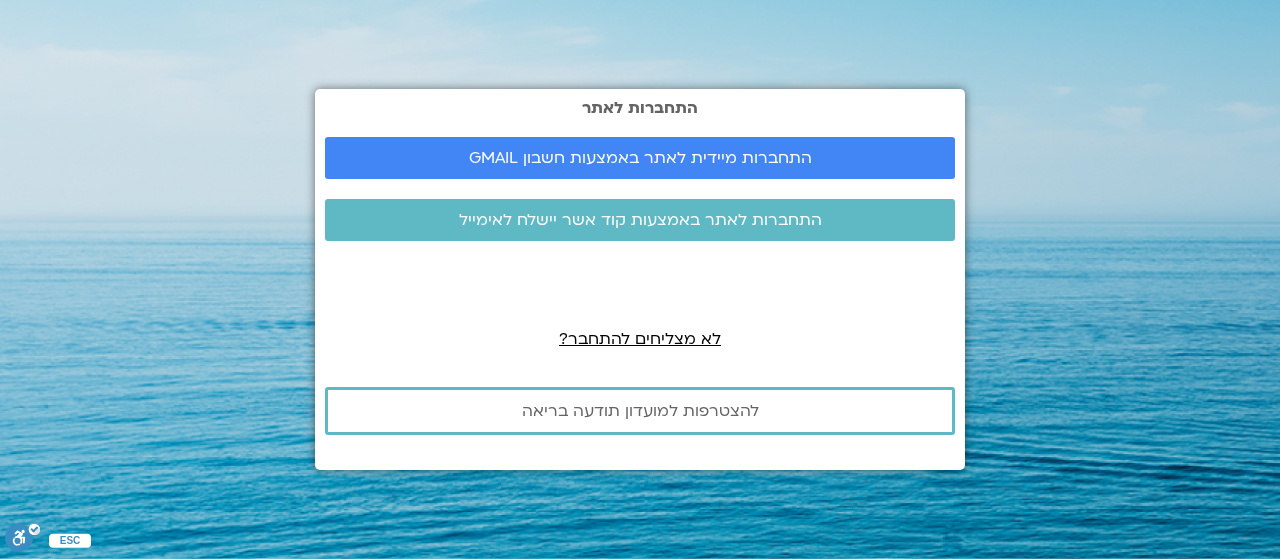 scroll, scrollTop: 0, scrollLeft: 0, axis: both 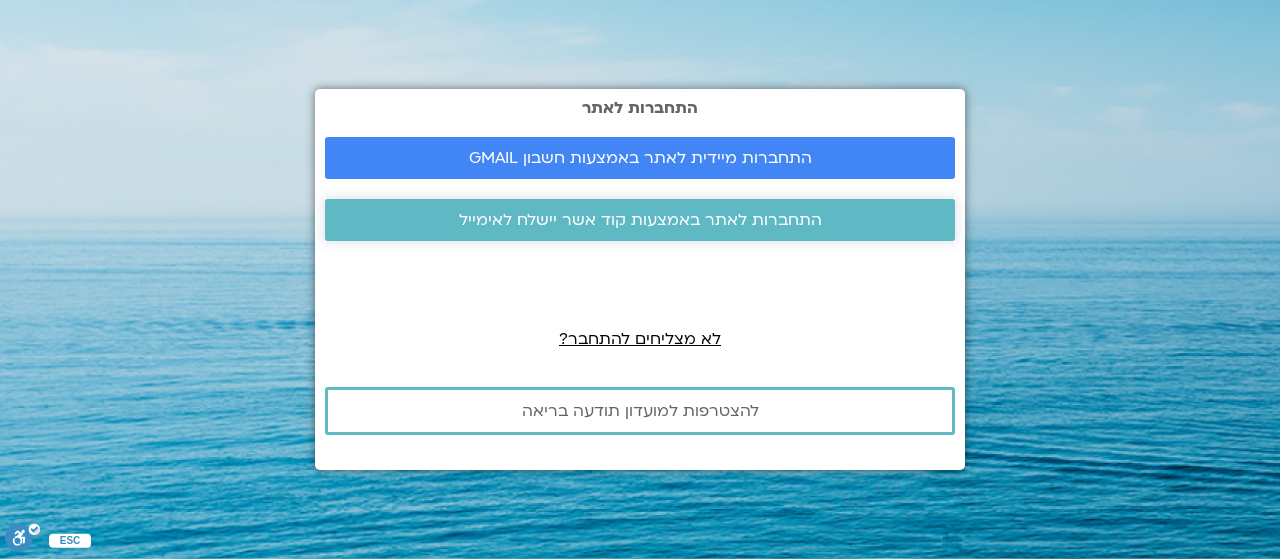 click on "התחברות לאתר באמצעות קוד אשר יישלח לאימייל" at bounding box center [640, 220] 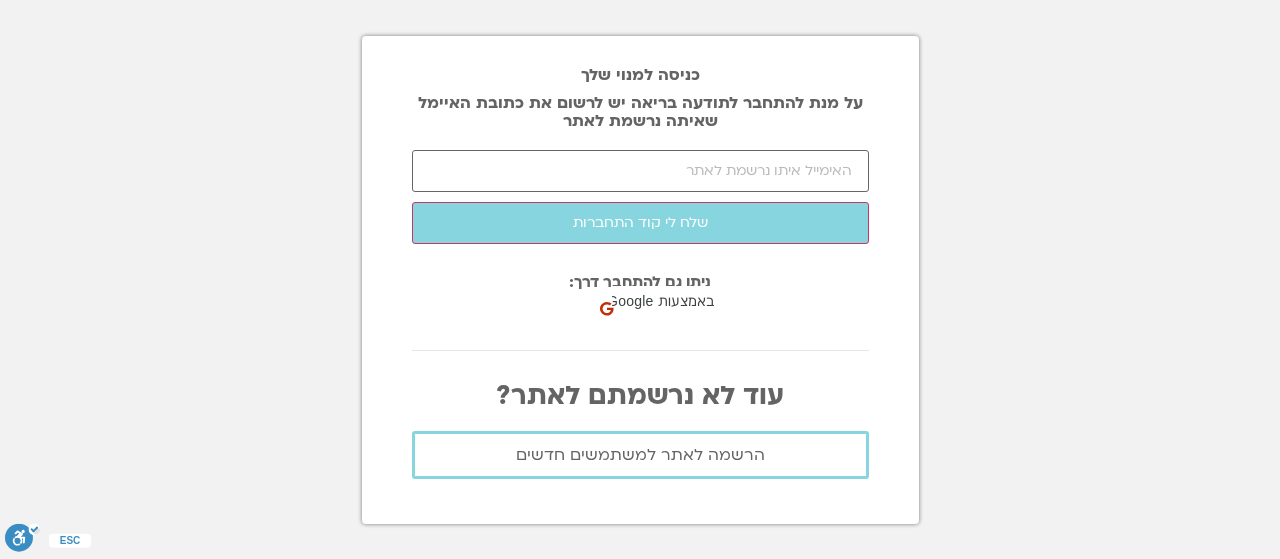 scroll, scrollTop: 0, scrollLeft: 0, axis: both 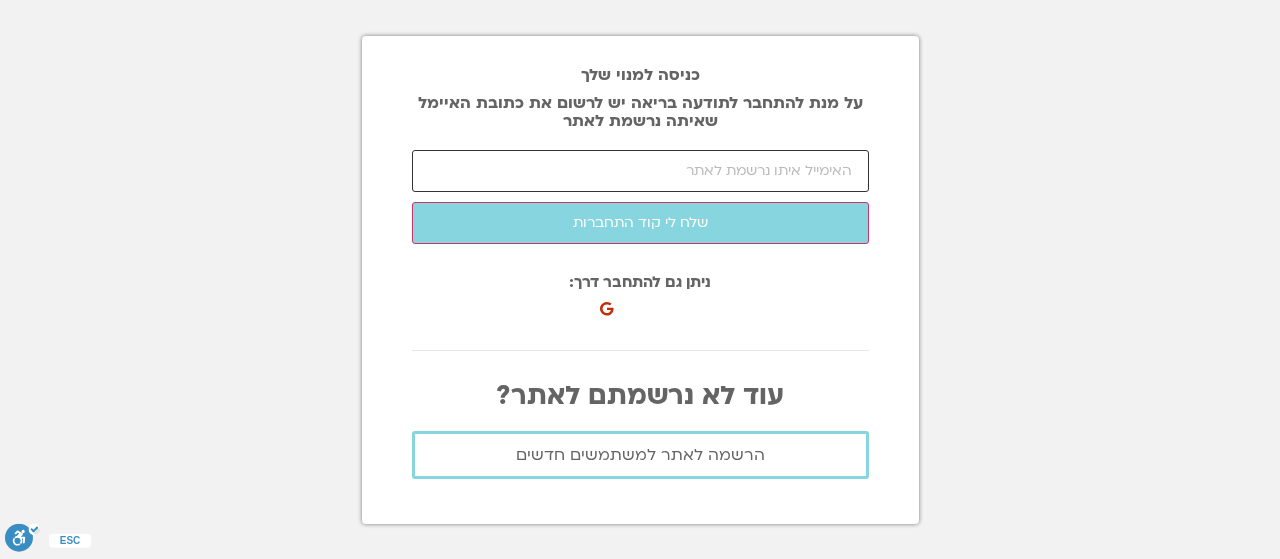 click at bounding box center [640, 171] 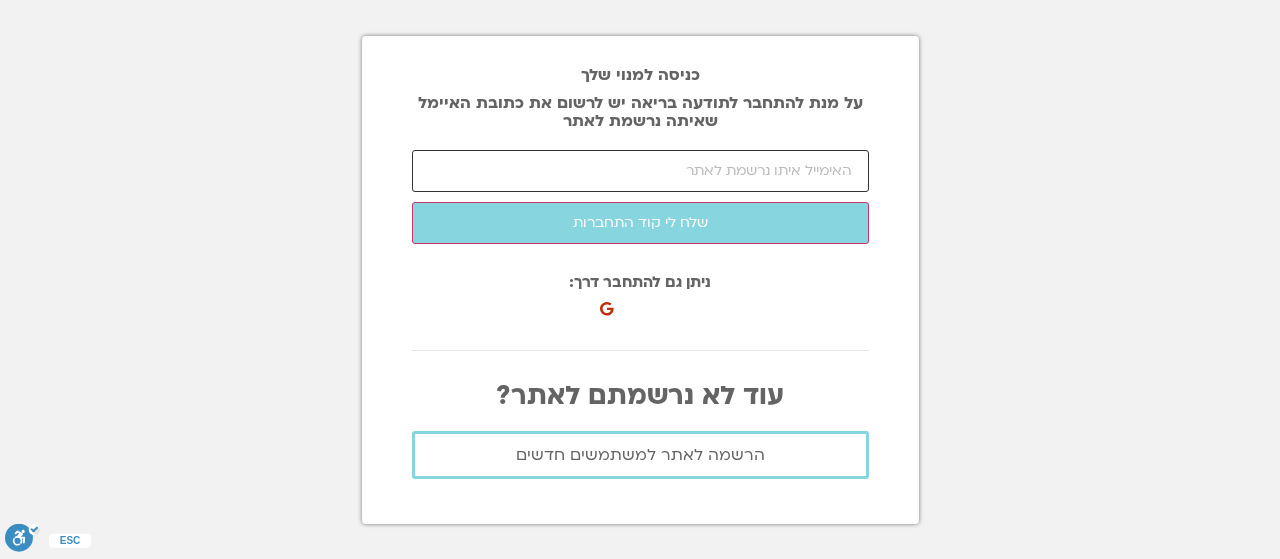 type on "vered@faierinvest.com" 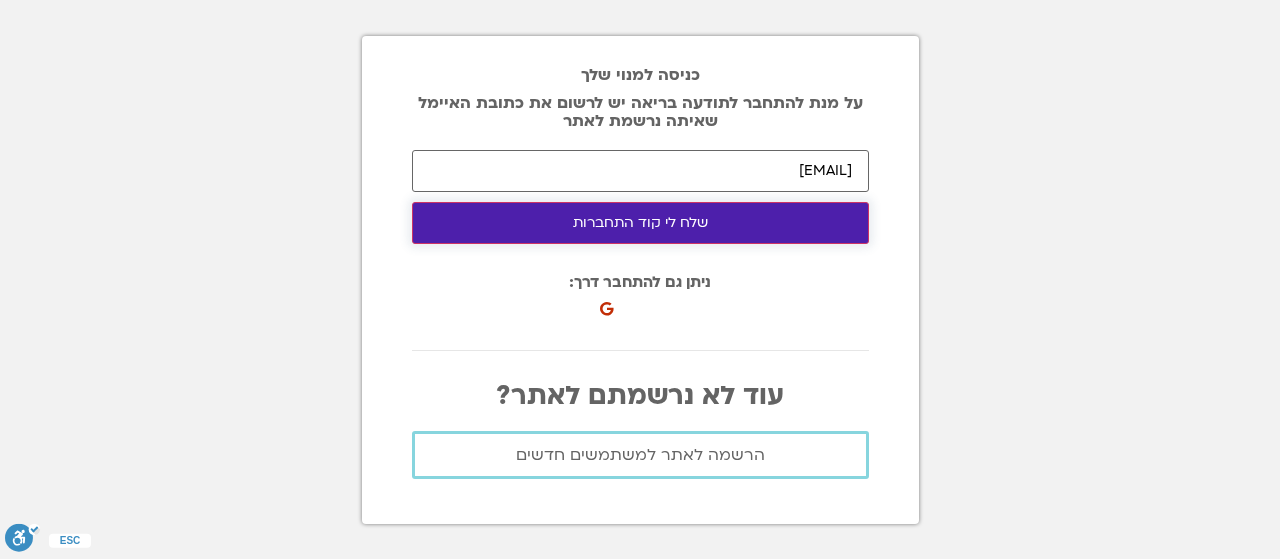 click on "שלח לי קוד התחברות" at bounding box center [640, 223] 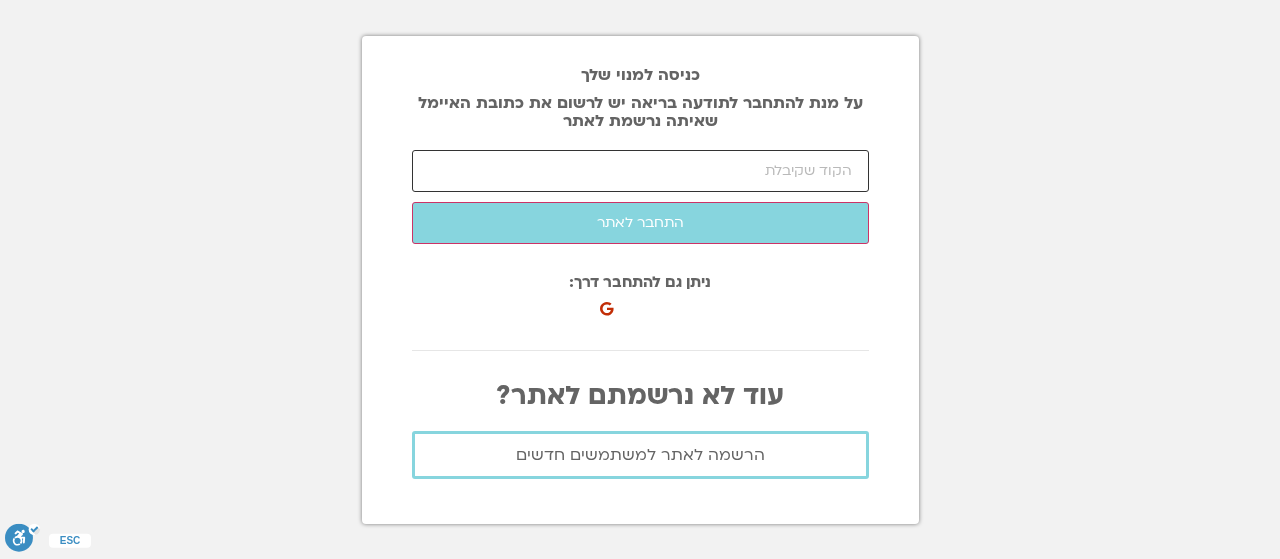 click at bounding box center (640, 171) 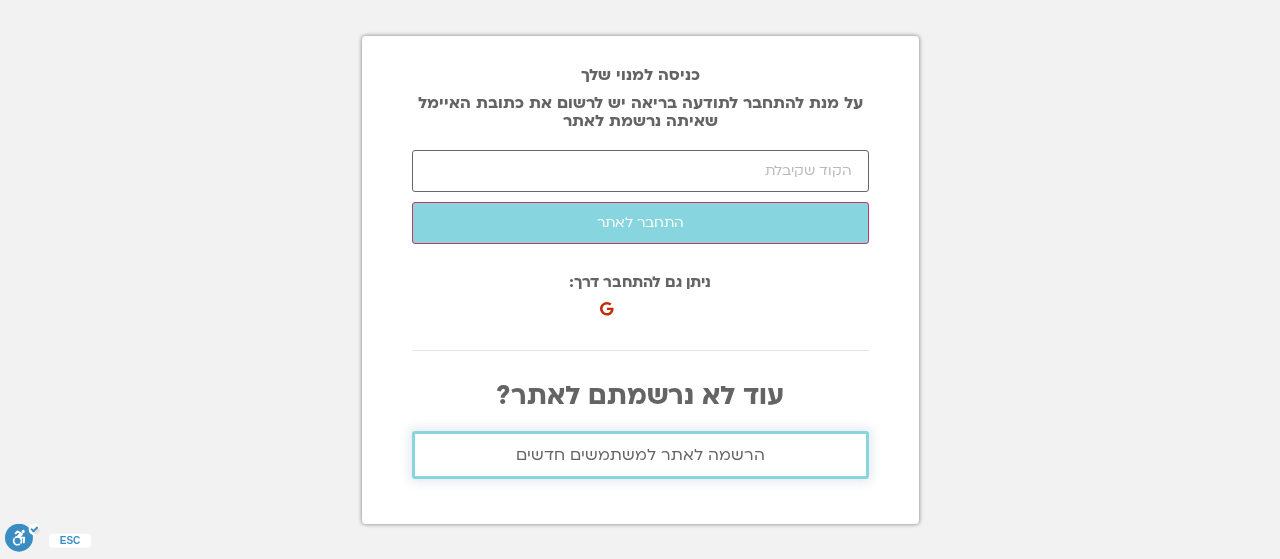 click on "הרשמה לאתר למשתמשים חדשים" at bounding box center (640, 455) 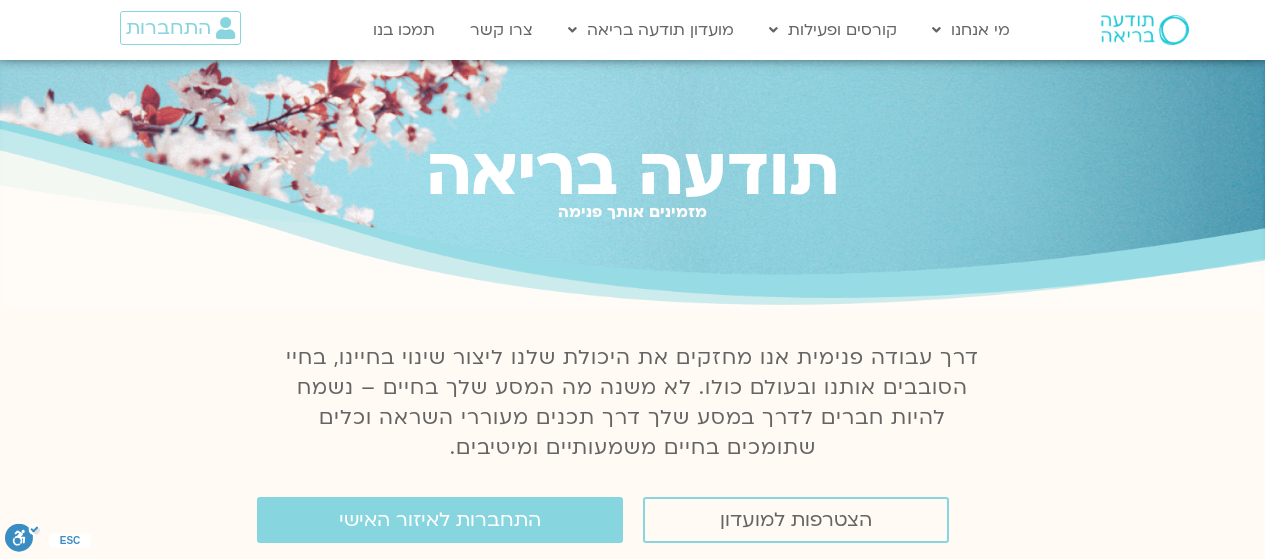 scroll, scrollTop: 0, scrollLeft: 0, axis: both 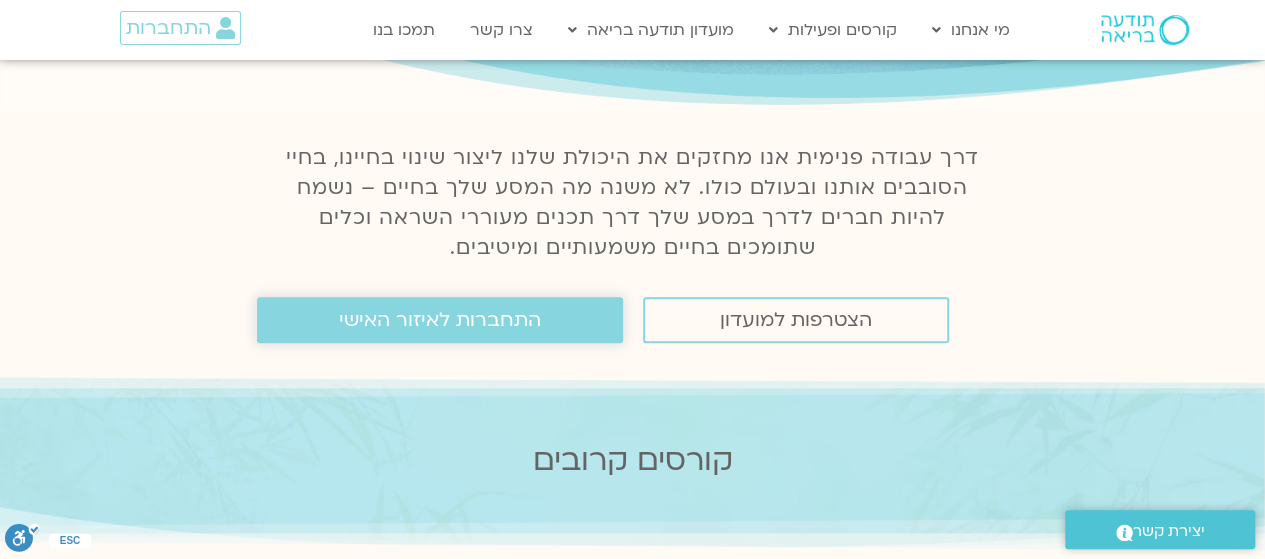 click on "התחברות לאיזור האישי" at bounding box center [440, 320] 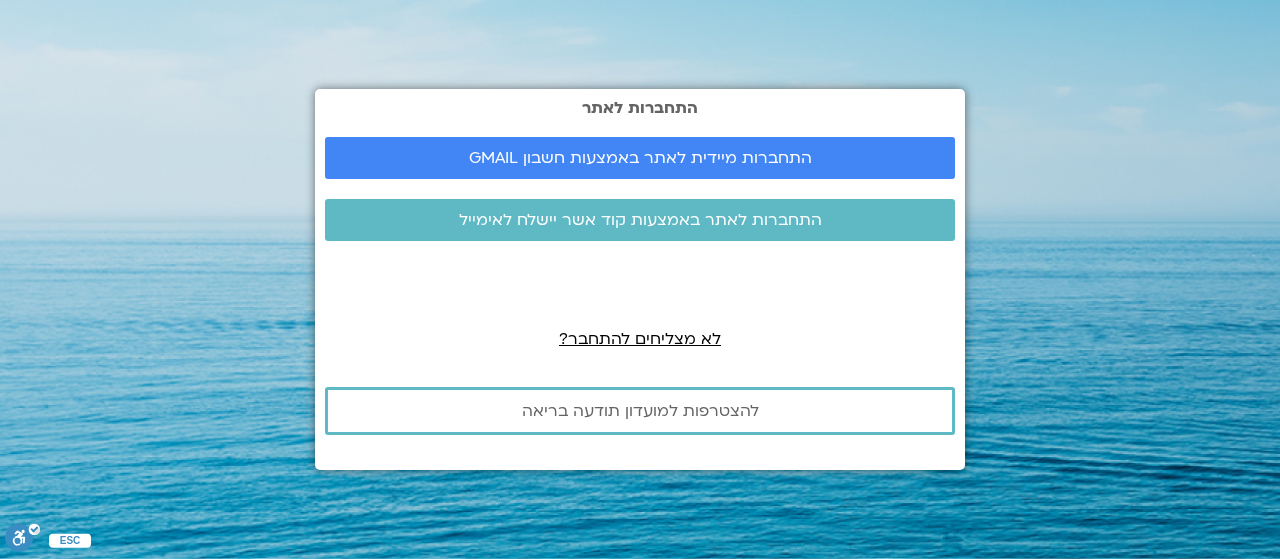 scroll, scrollTop: 0, scrollLeft: 0, axis: both 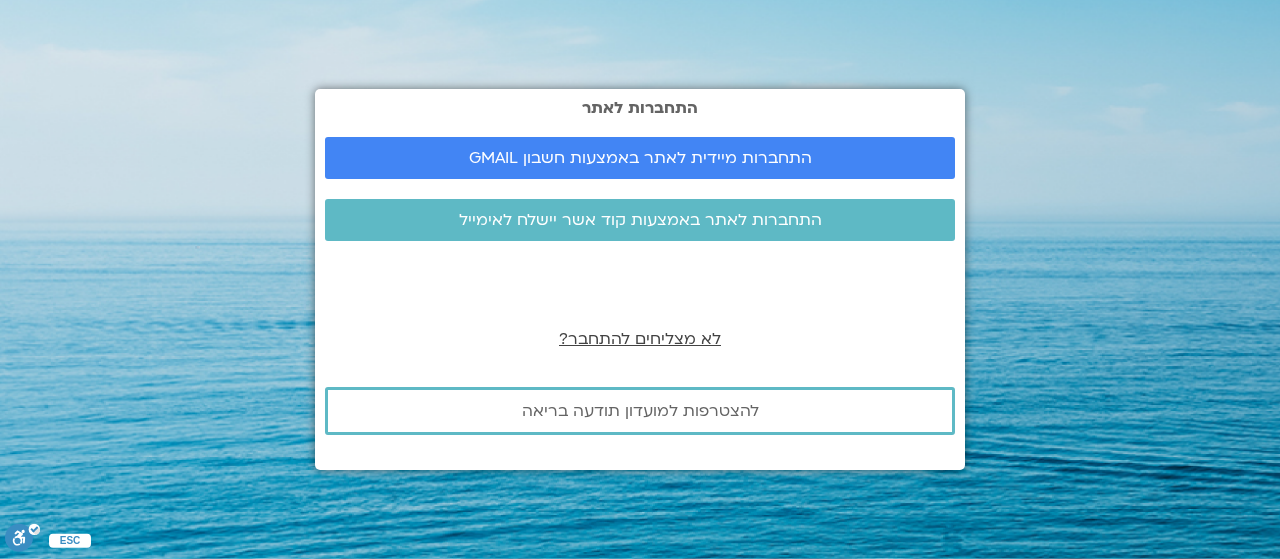 click on "לא מצליחים להתחבר?" at bounding box center [640, 339] 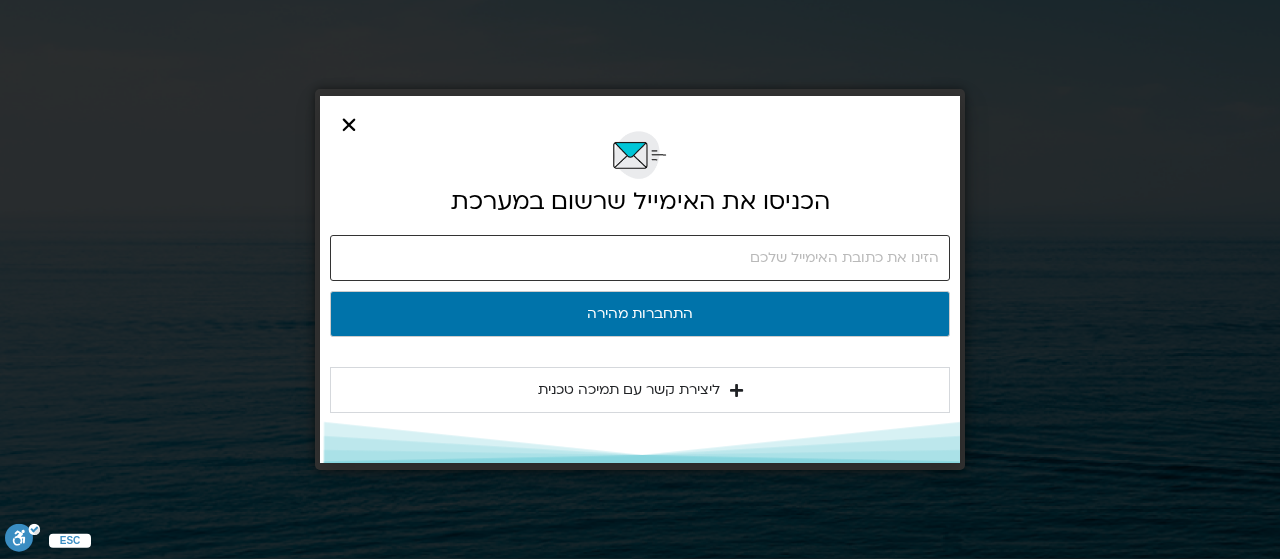 click 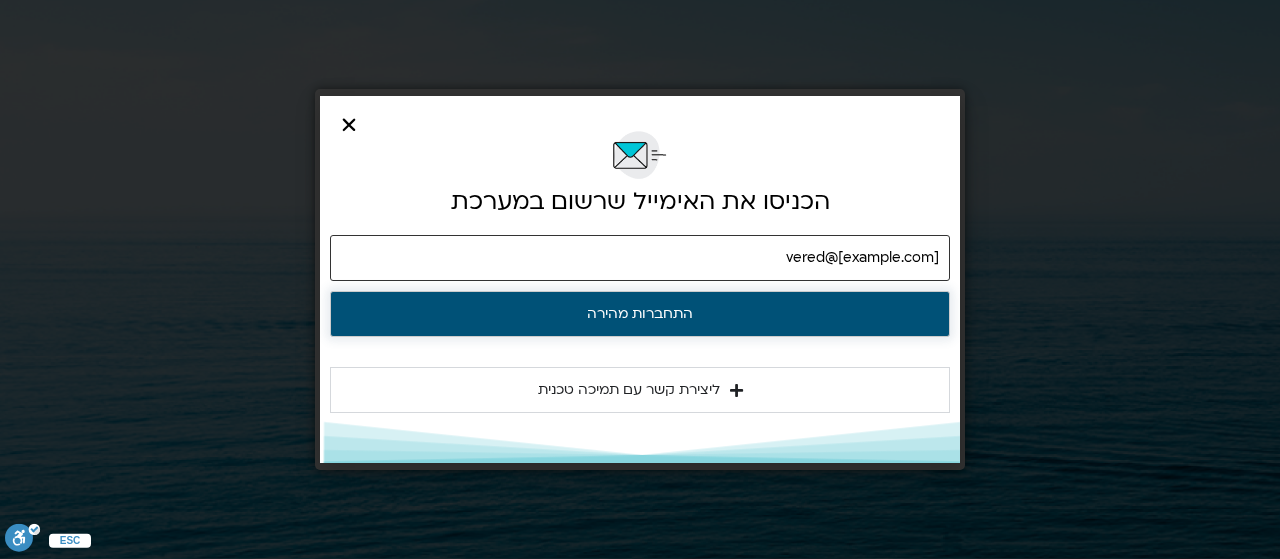 type on "[EMAIL]" 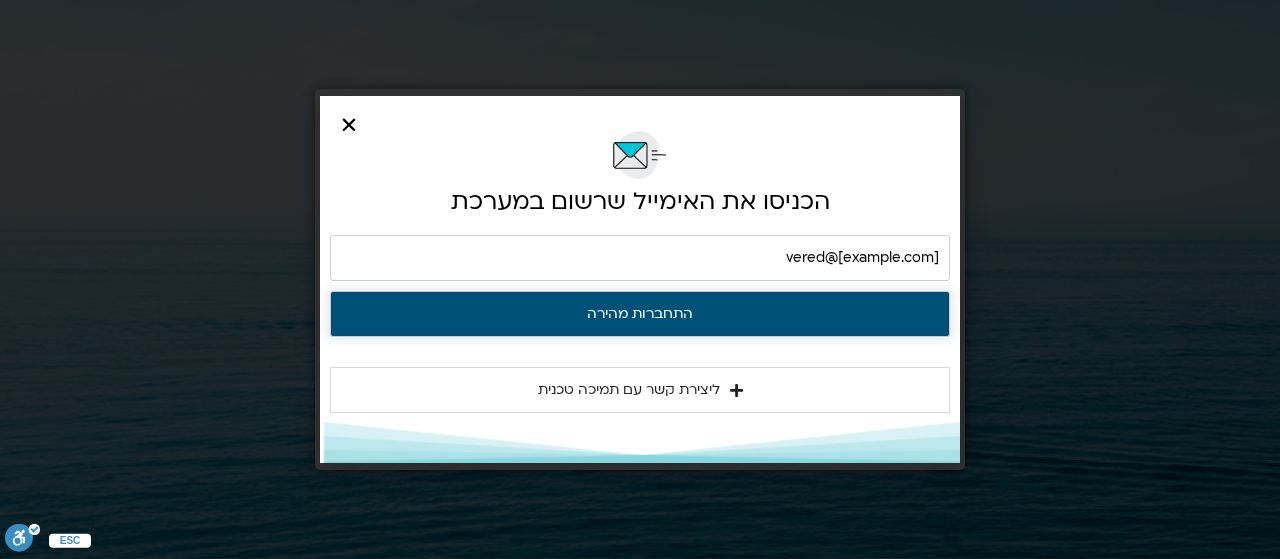 click on "התחברות מהירה" 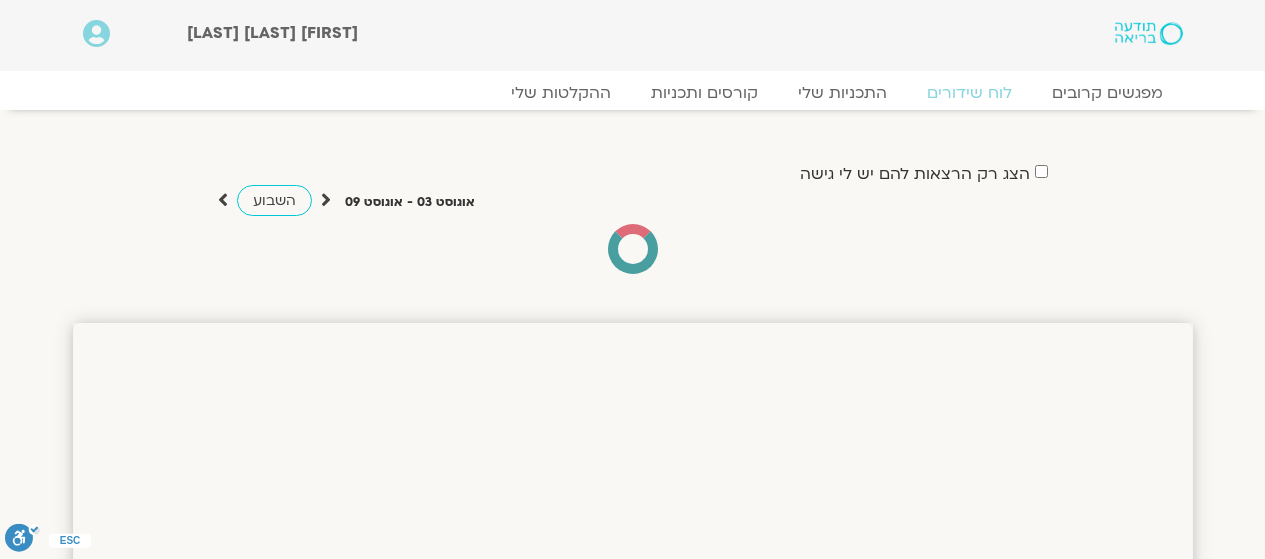 scroll, scrollTop: 0, scrollLeft: 0, axis: both 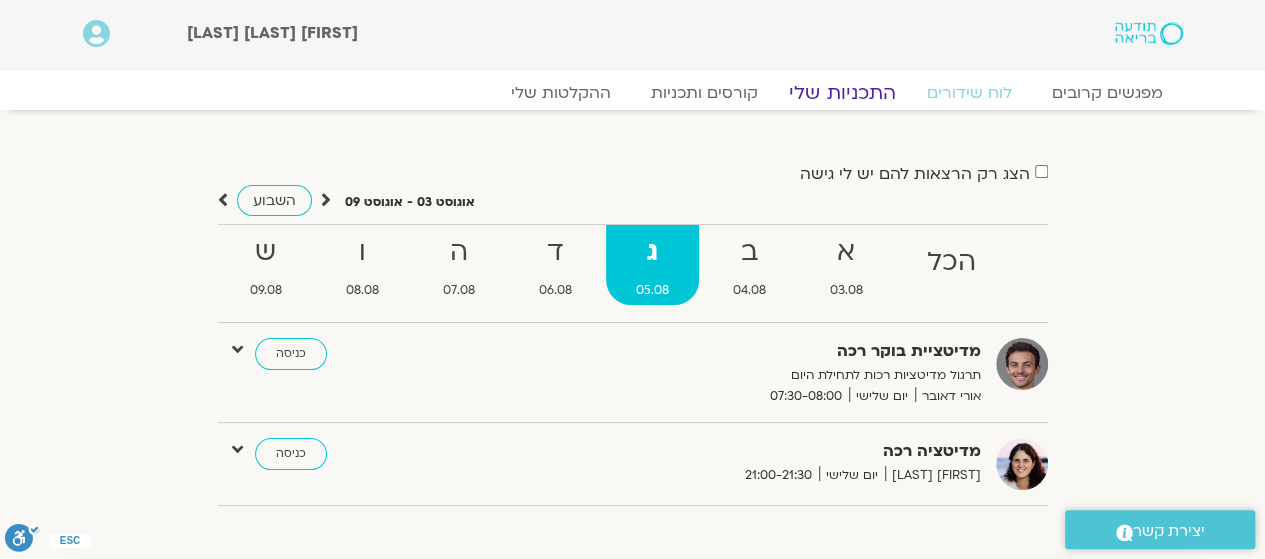 click on "התכניות שלי" 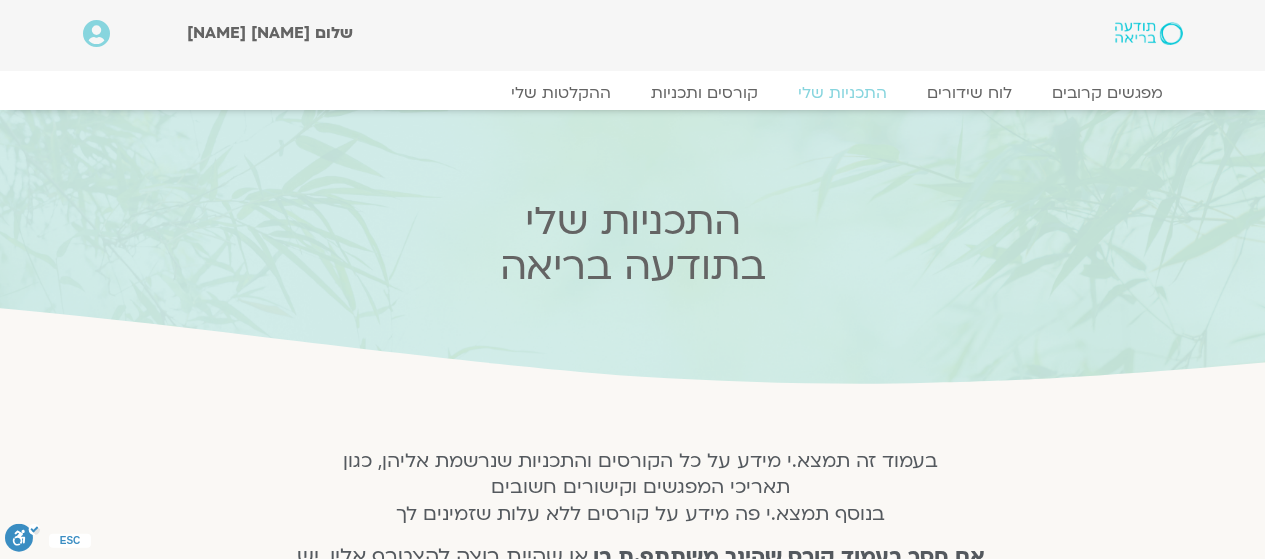 scroll, scrollTop: 0, scrollLeft: 0, axis: both 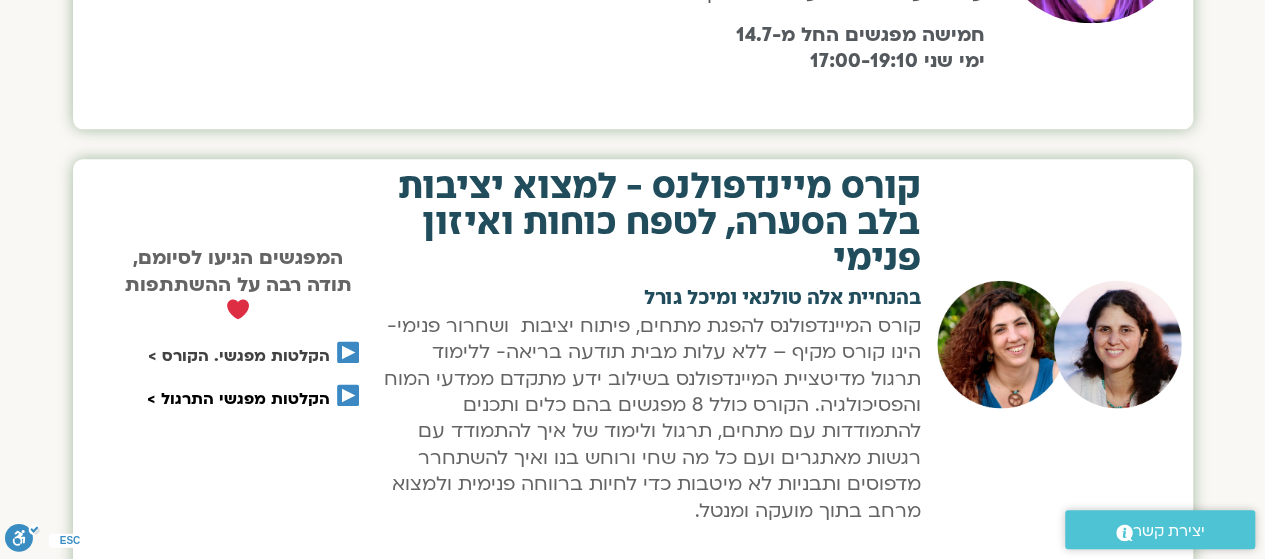 click on "הקלטות מפגשי. הקורס >" at bounding box center [239, 356] 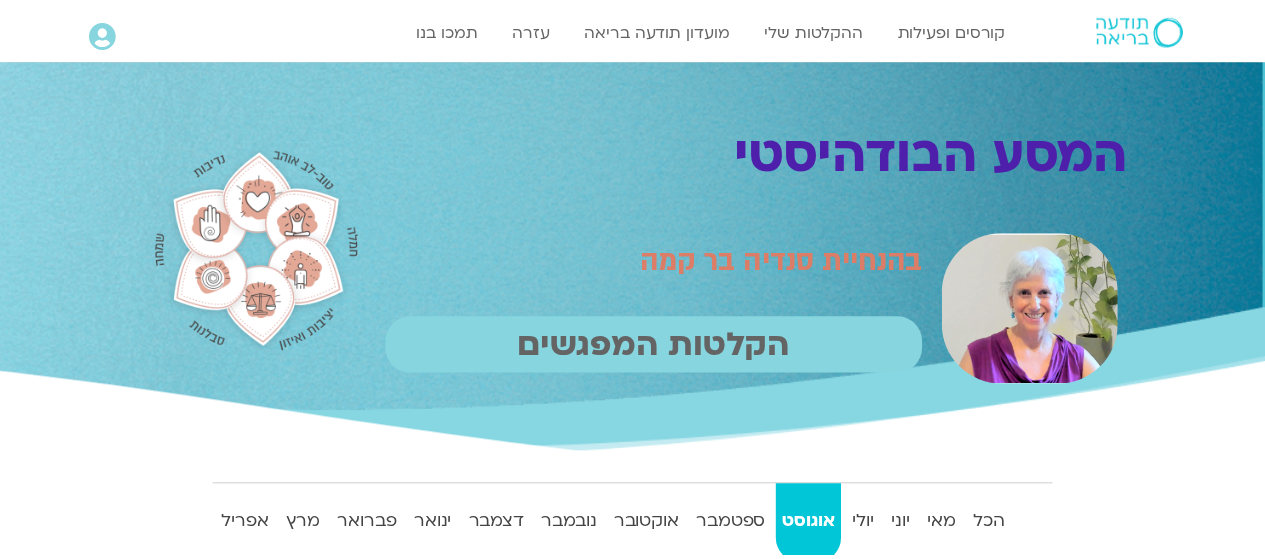 scroll, scrollTop: 0, scrollLeft: 0, axis: both 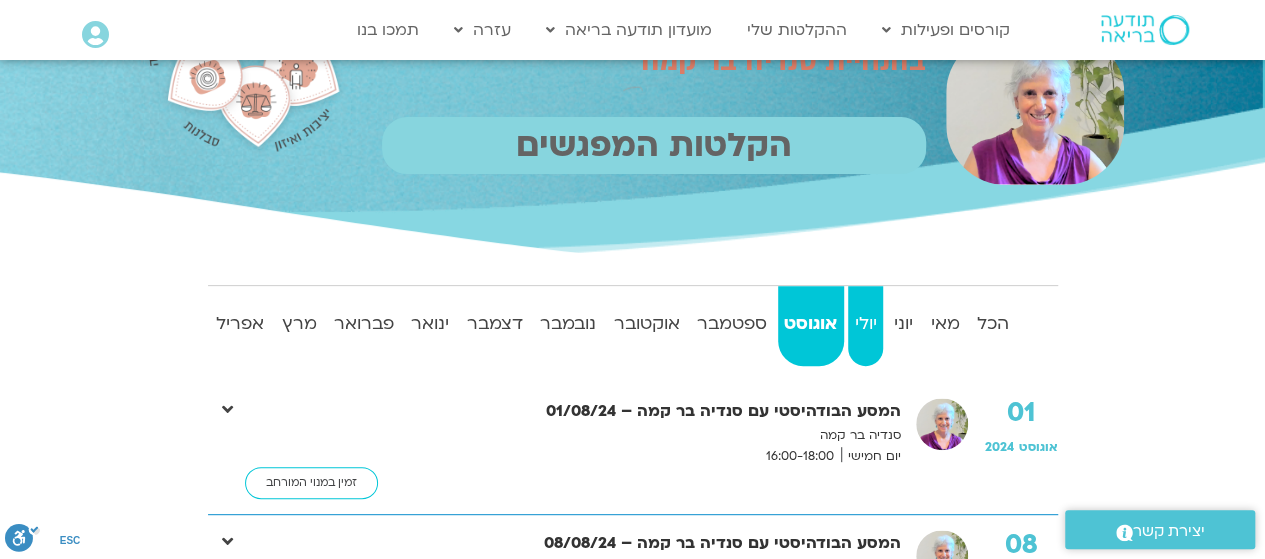 click on "יולי" at bounding box center [865, 324] 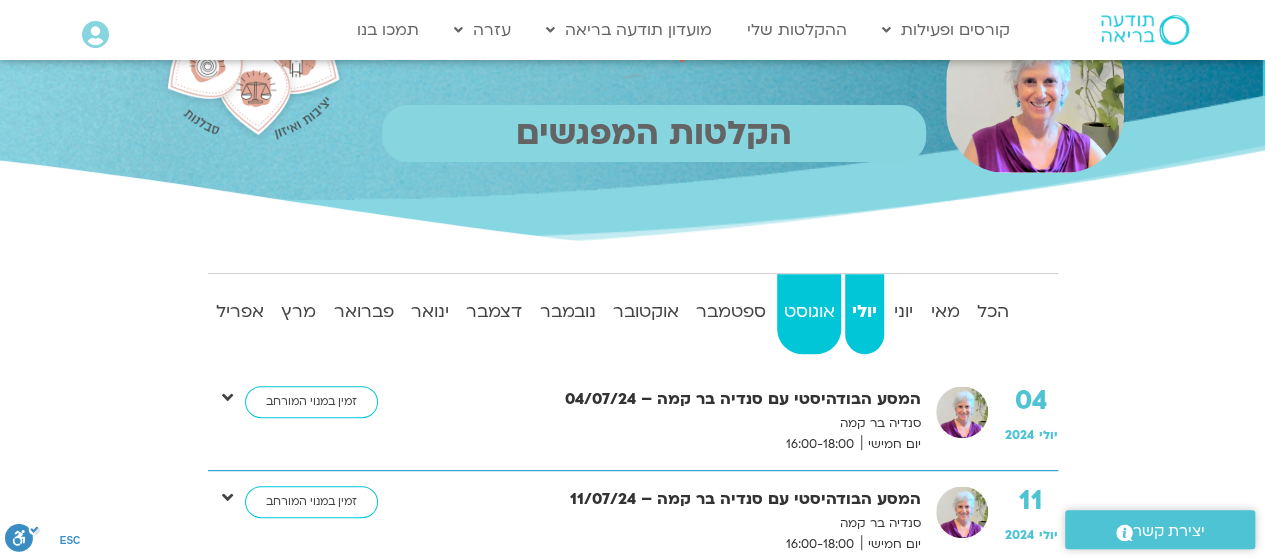scroll, scrollTop: 18, scrollLeft: 0, axis: vertical 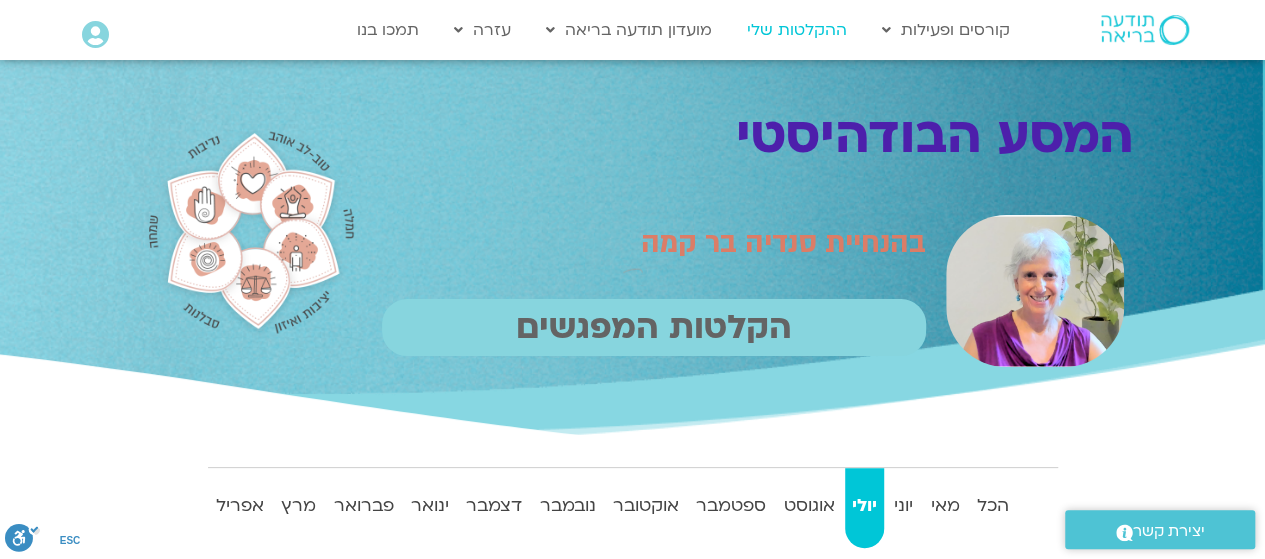 click on "ההקלטות שלי" at bounding box center (797, 30) 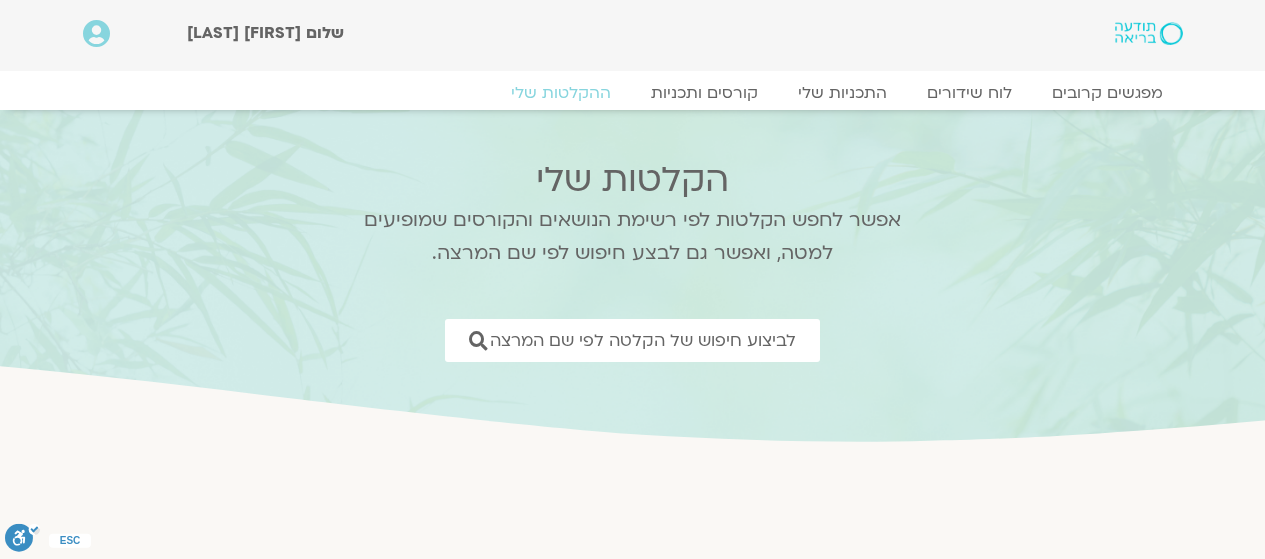 scroll, scrollTop: 0, scrollLeft: 0, axis: both 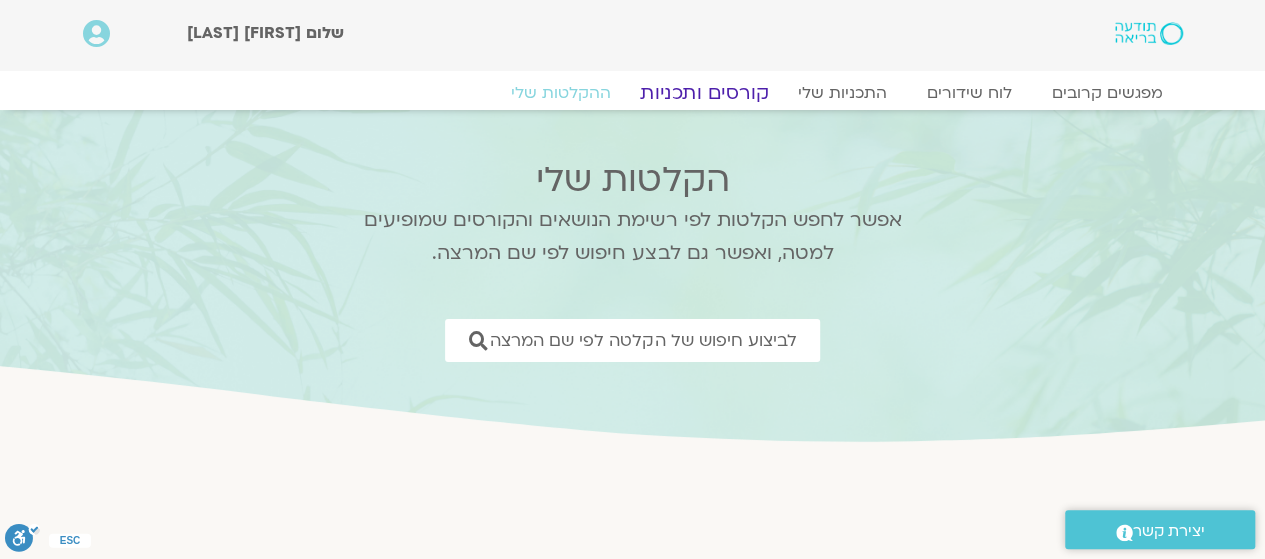 click on "קורסים ותכניות" 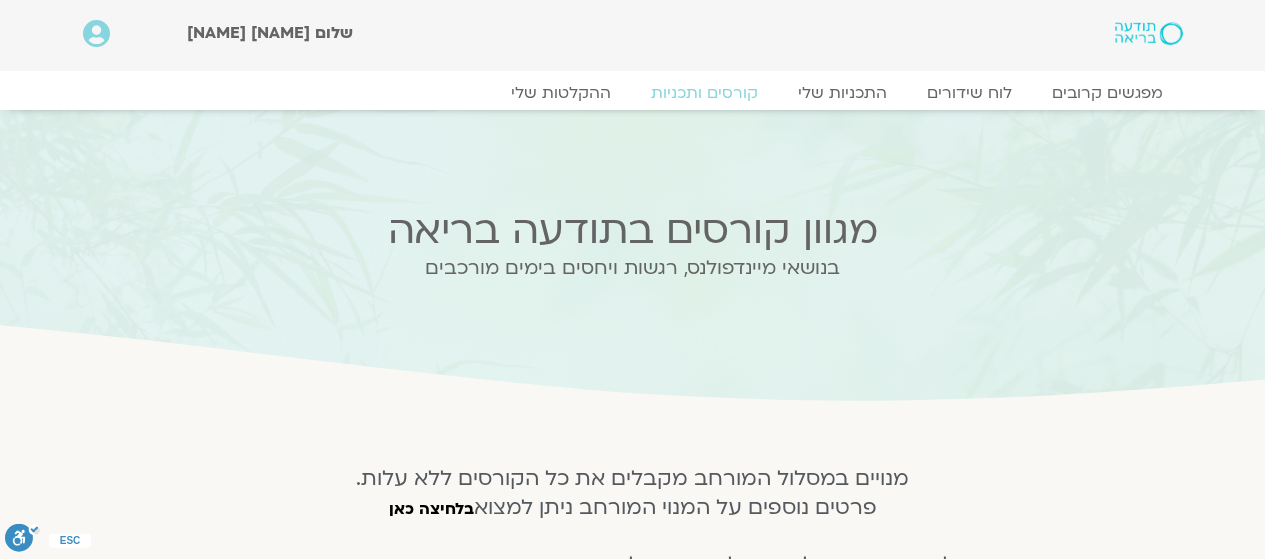 scroll, scrollTop: 0, scrollLeft: 0, axis: both 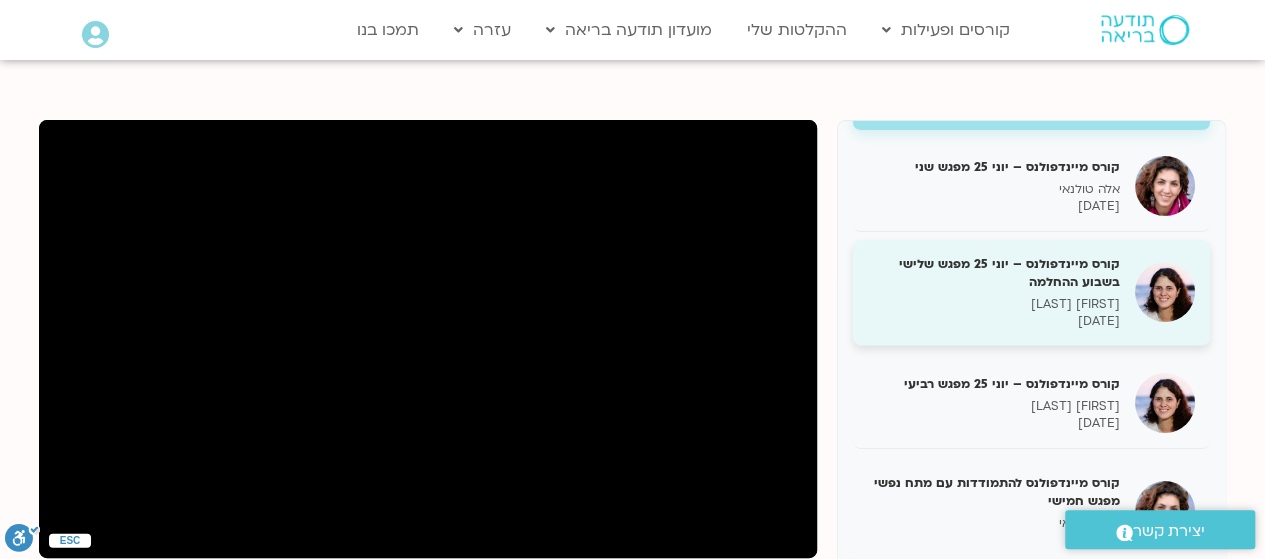 click on "[FIRST] [LAST]" at bounding box center [994, 304] 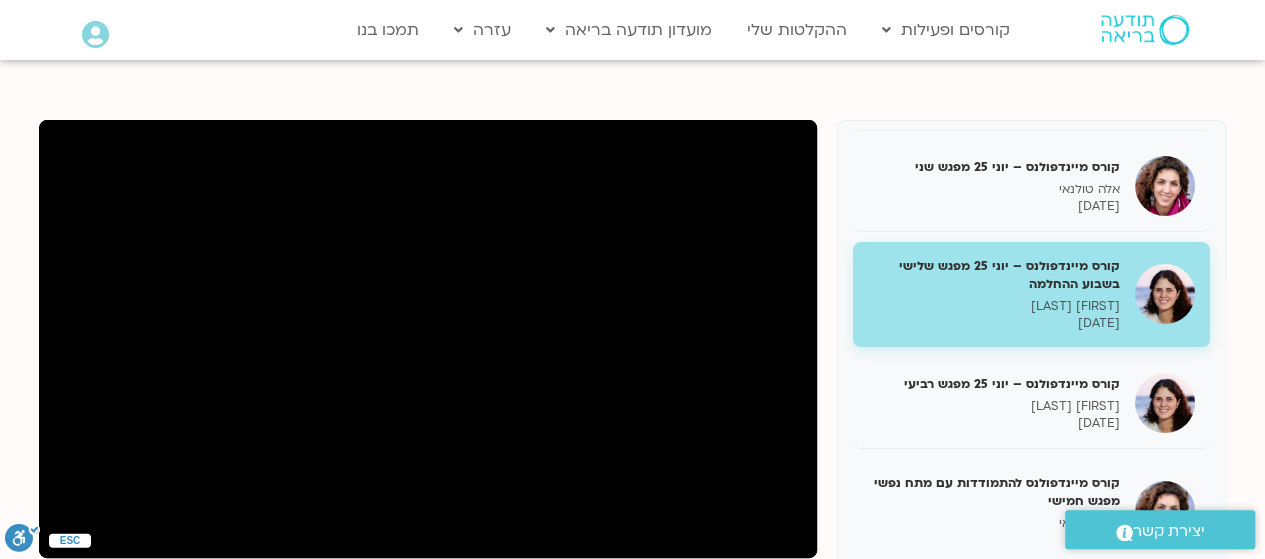 scroll, scrollTop: 200, scrollLeft: 0, axis: vertical 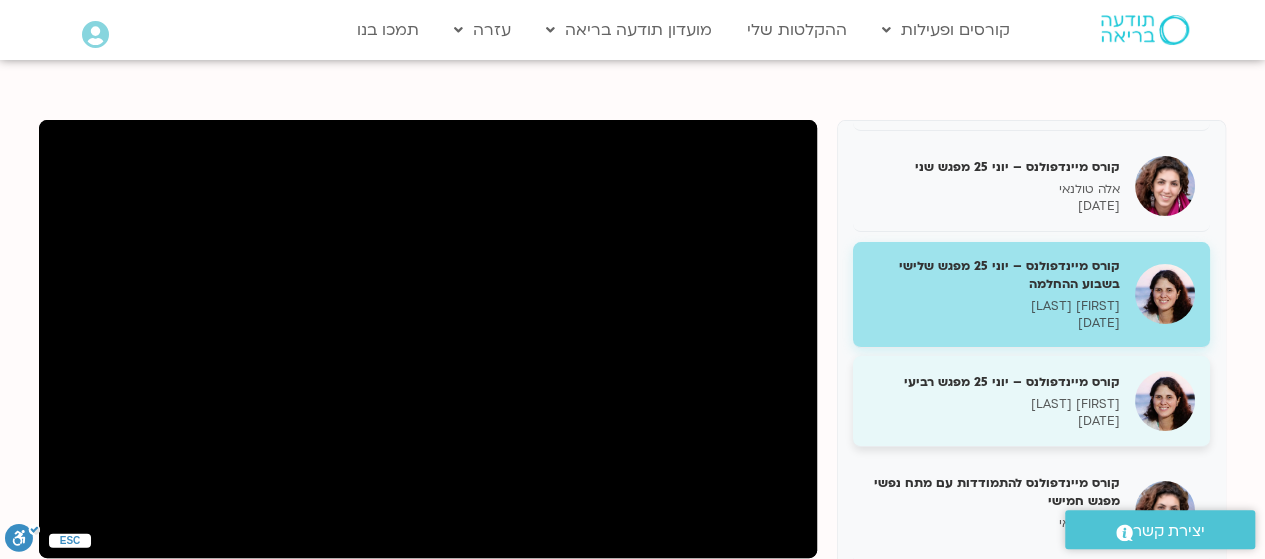 click on "[FIRST] [LAST]" at bounding box center (994, 404) 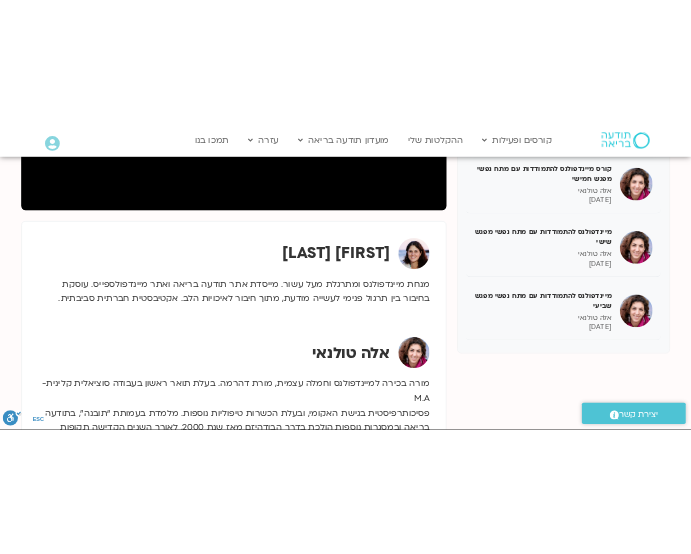 scroll, scrollTop: 600, scrollLeft: 0, axis: vertical 